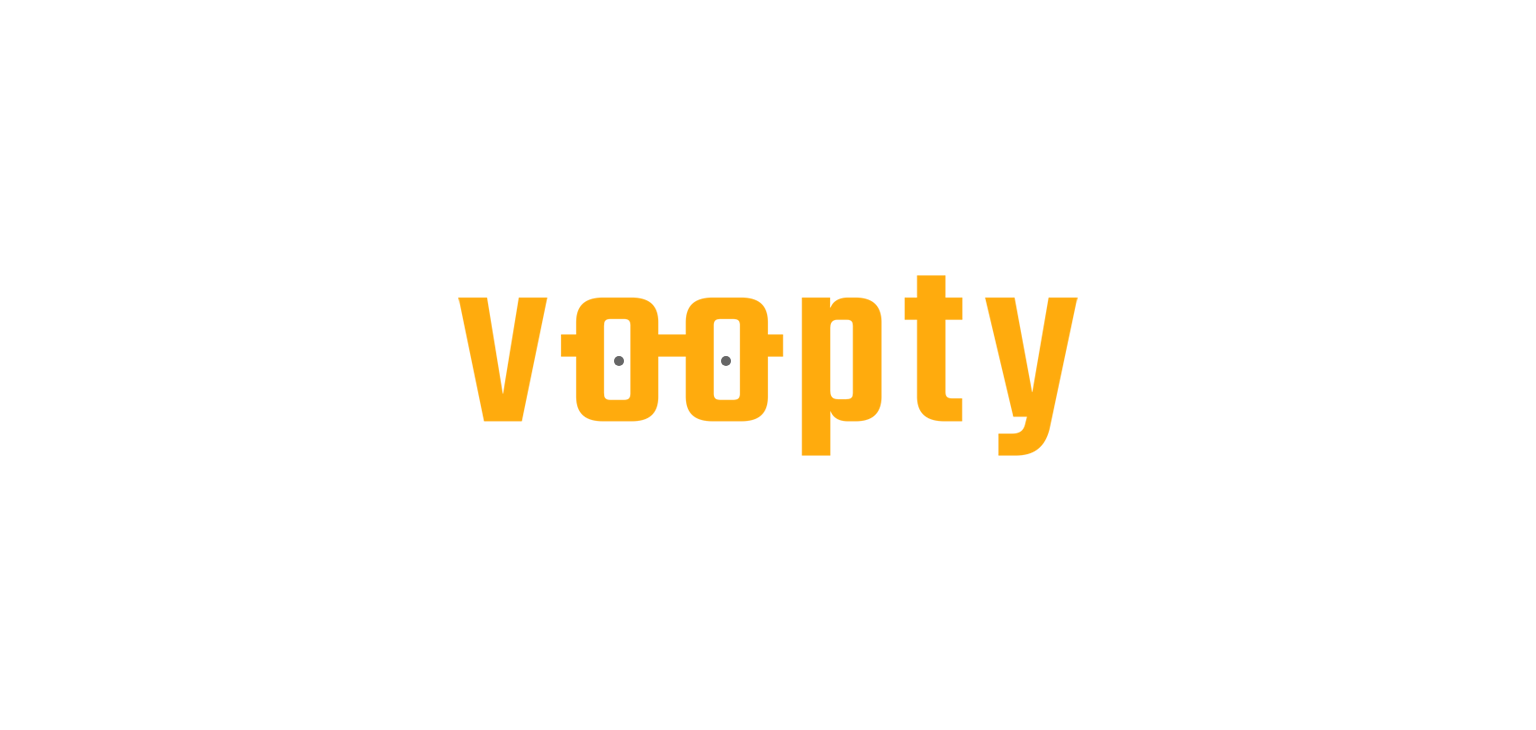 scroll, scrollTop: 0, scrollLeft: 0, axis: both 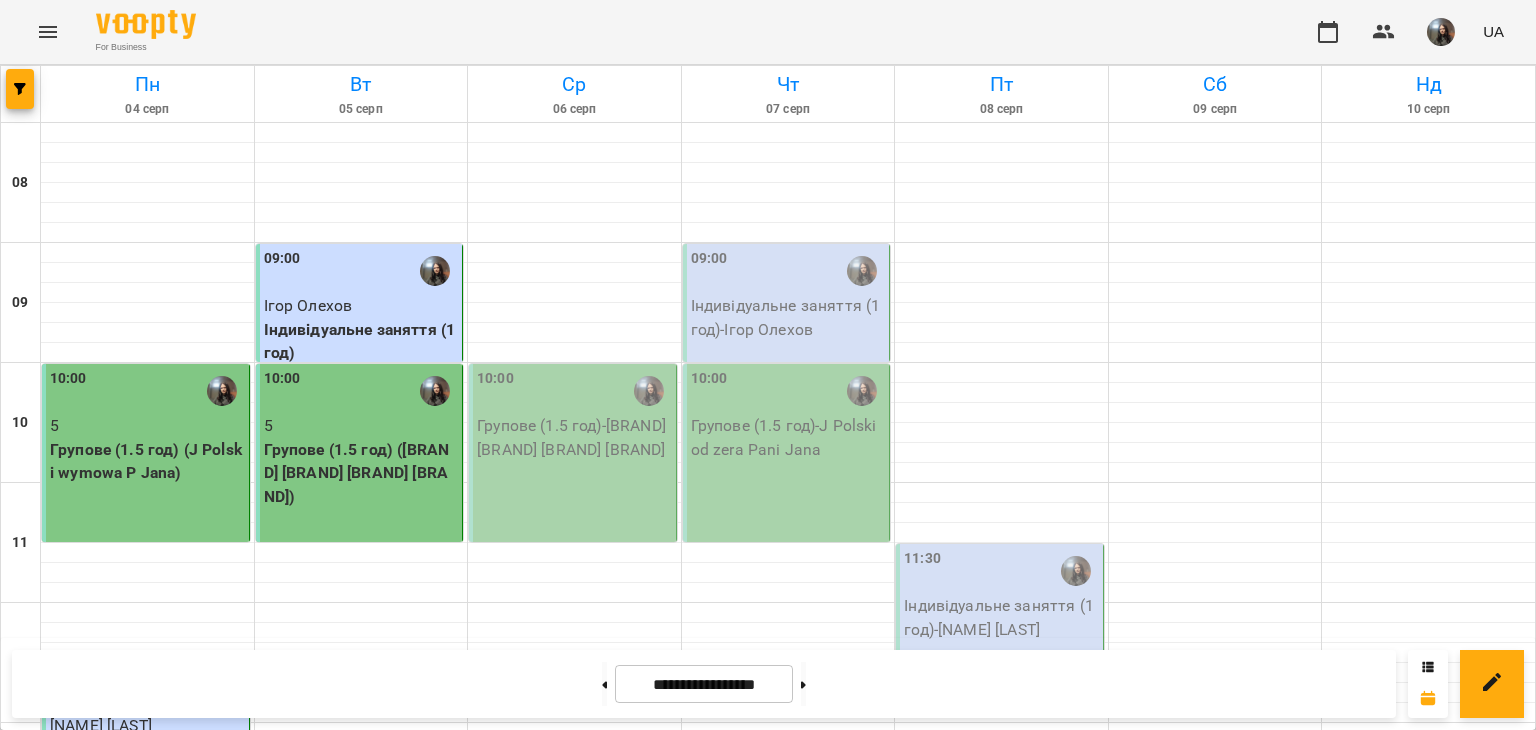 click on "Групове (1.5 год) - J Polski wymowa P Jana" at bounding box center (574, 437) 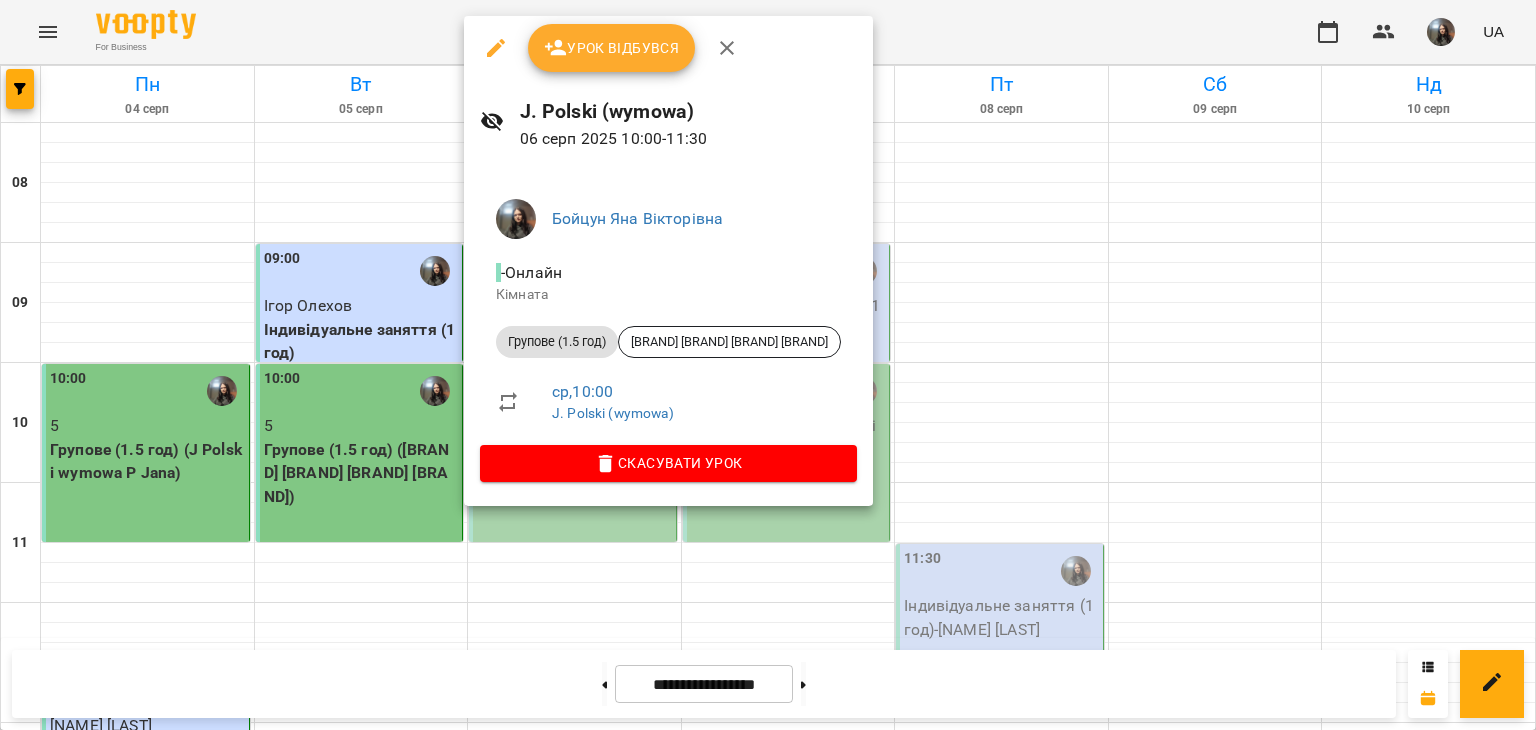 click on "Урок відбувся" at bounding box center (612, 48) 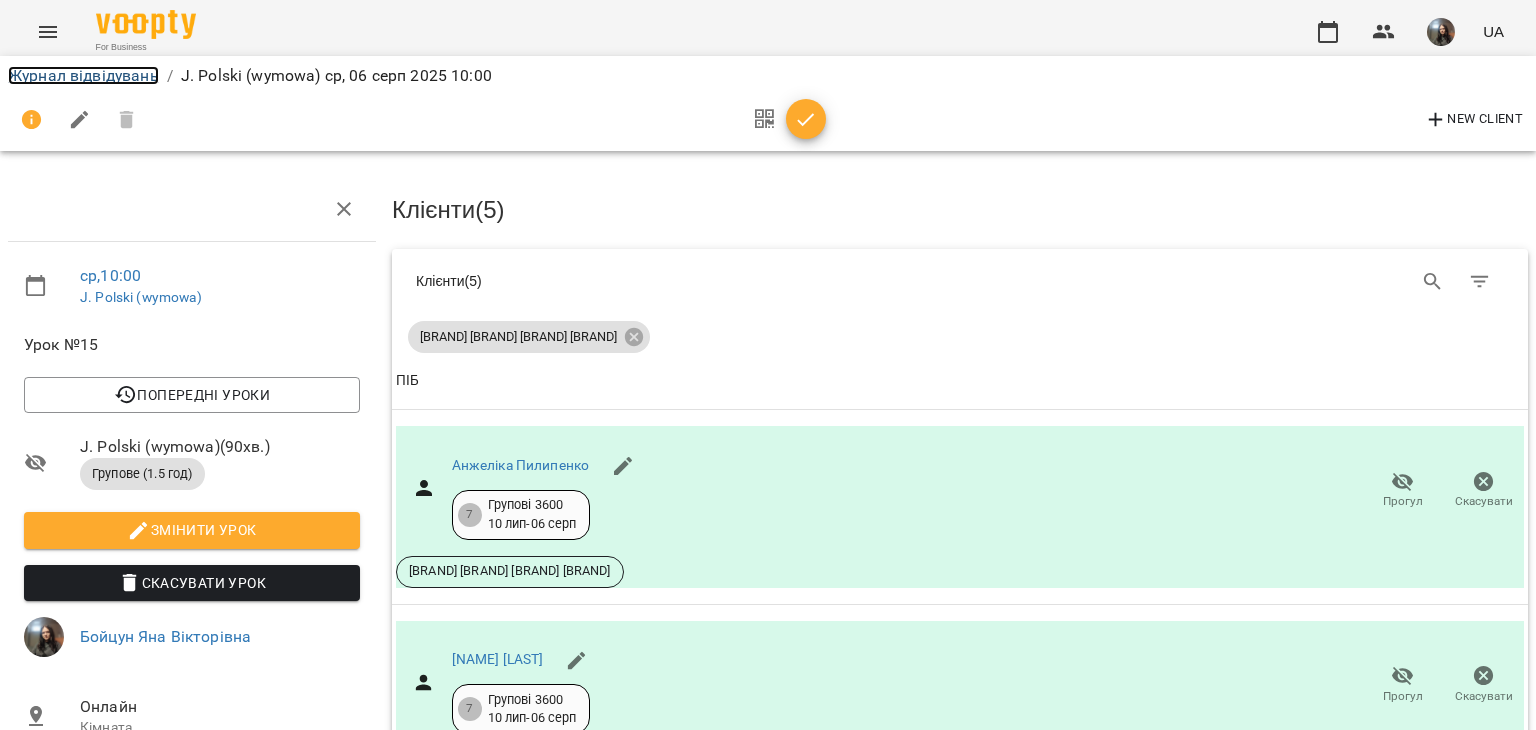 click on "Журнал відвідувань" at bounding box center (83, 75) 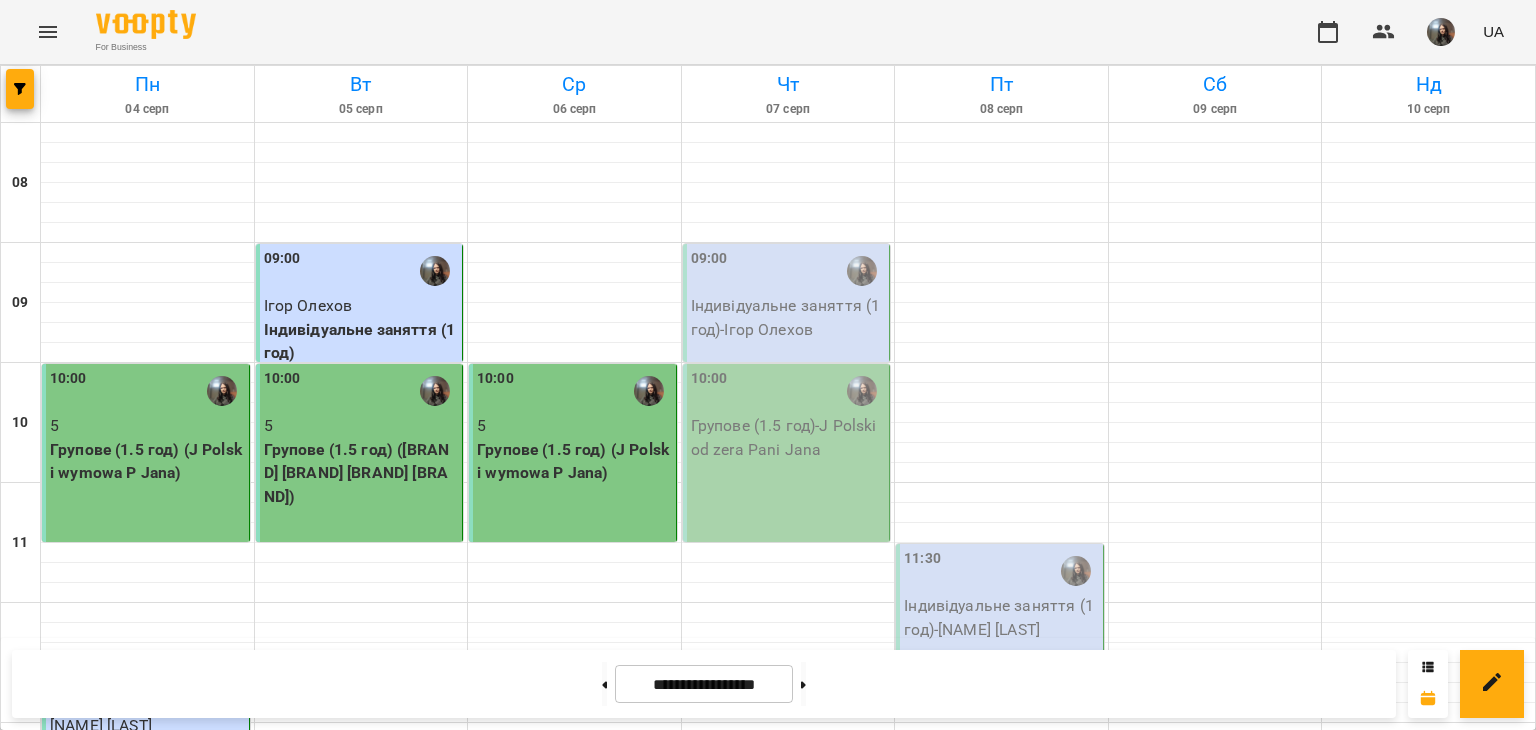 scroll, scrollTop: 700, scrollLeft: 0, axis: vertical 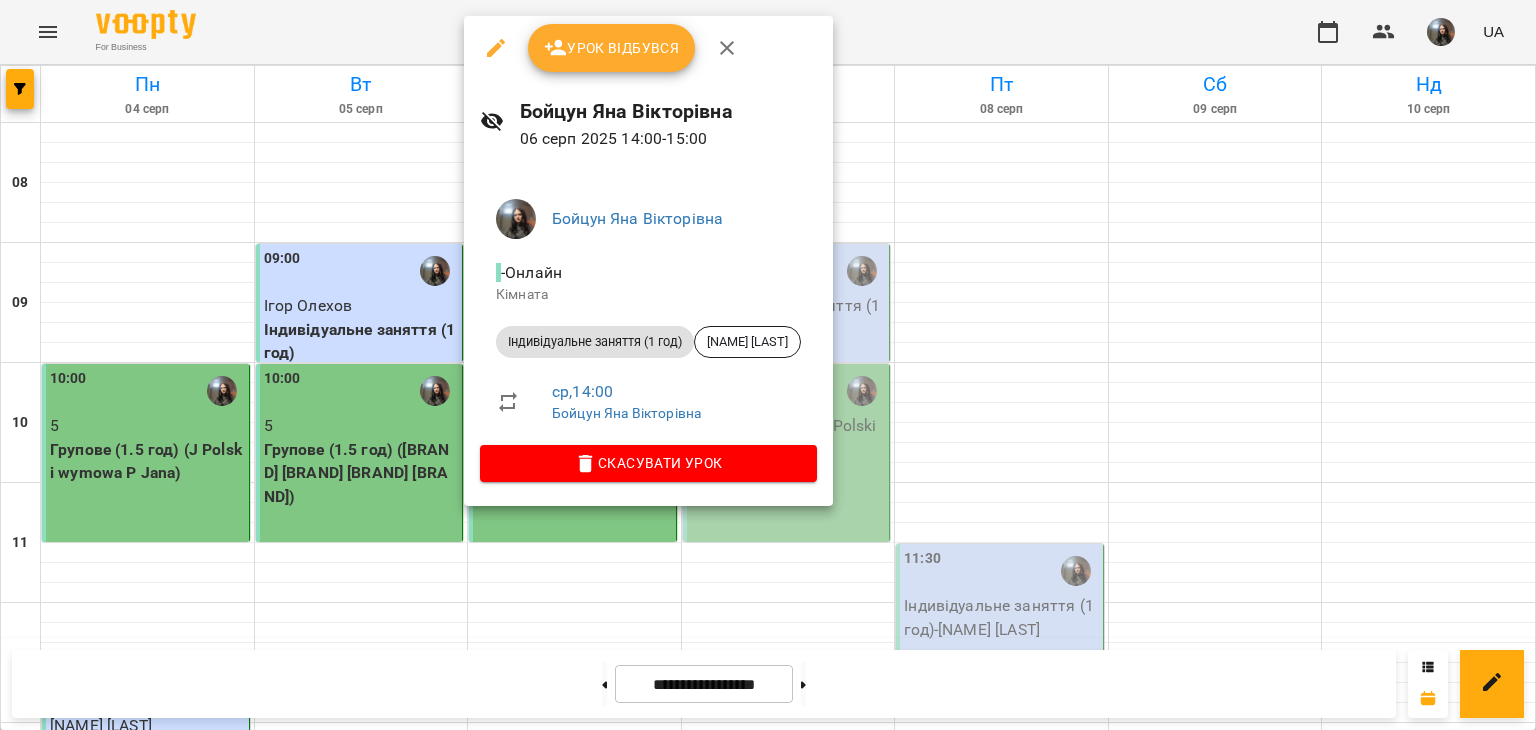 click on "Скасувати Урок" at bounding box center (648, 463) 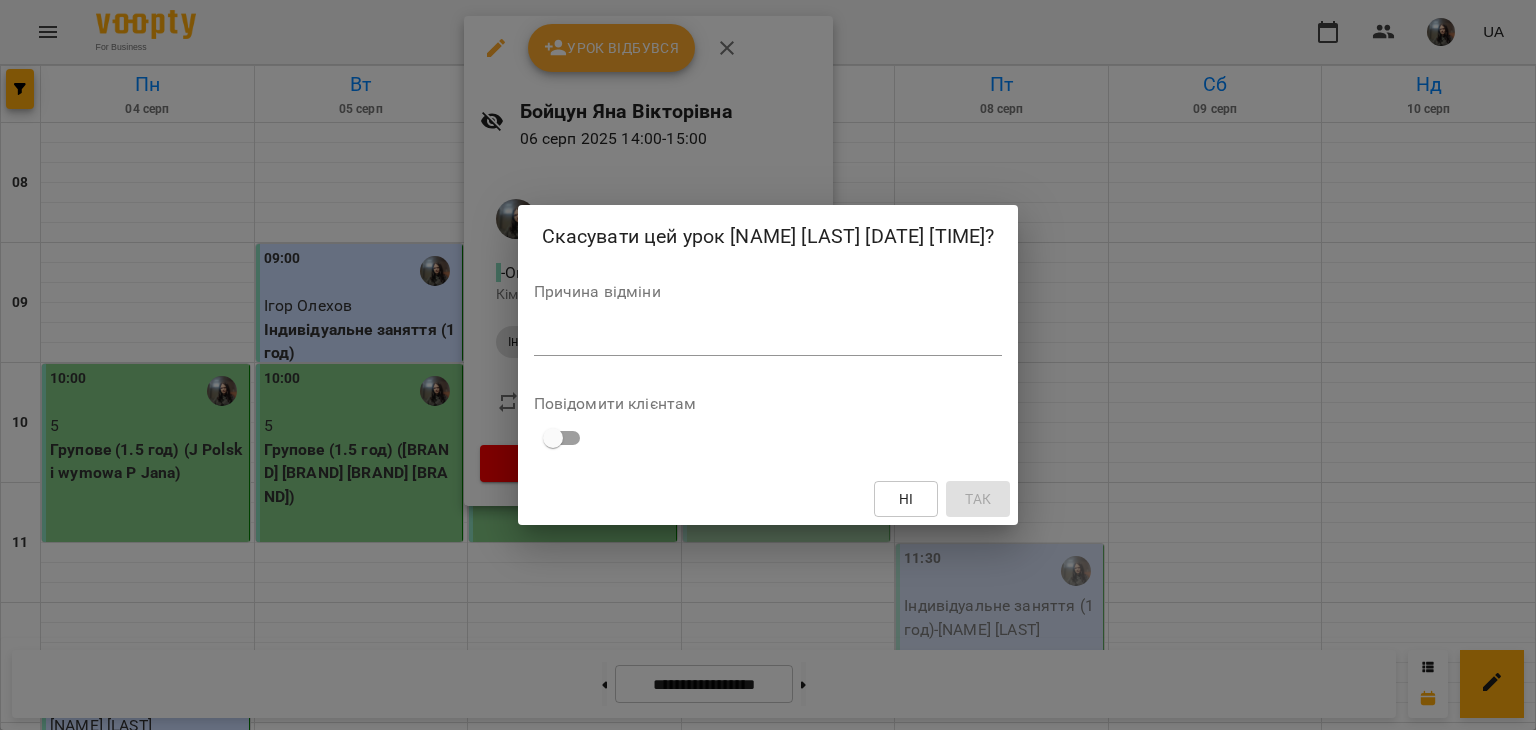 click at bounding box center (768, 339) 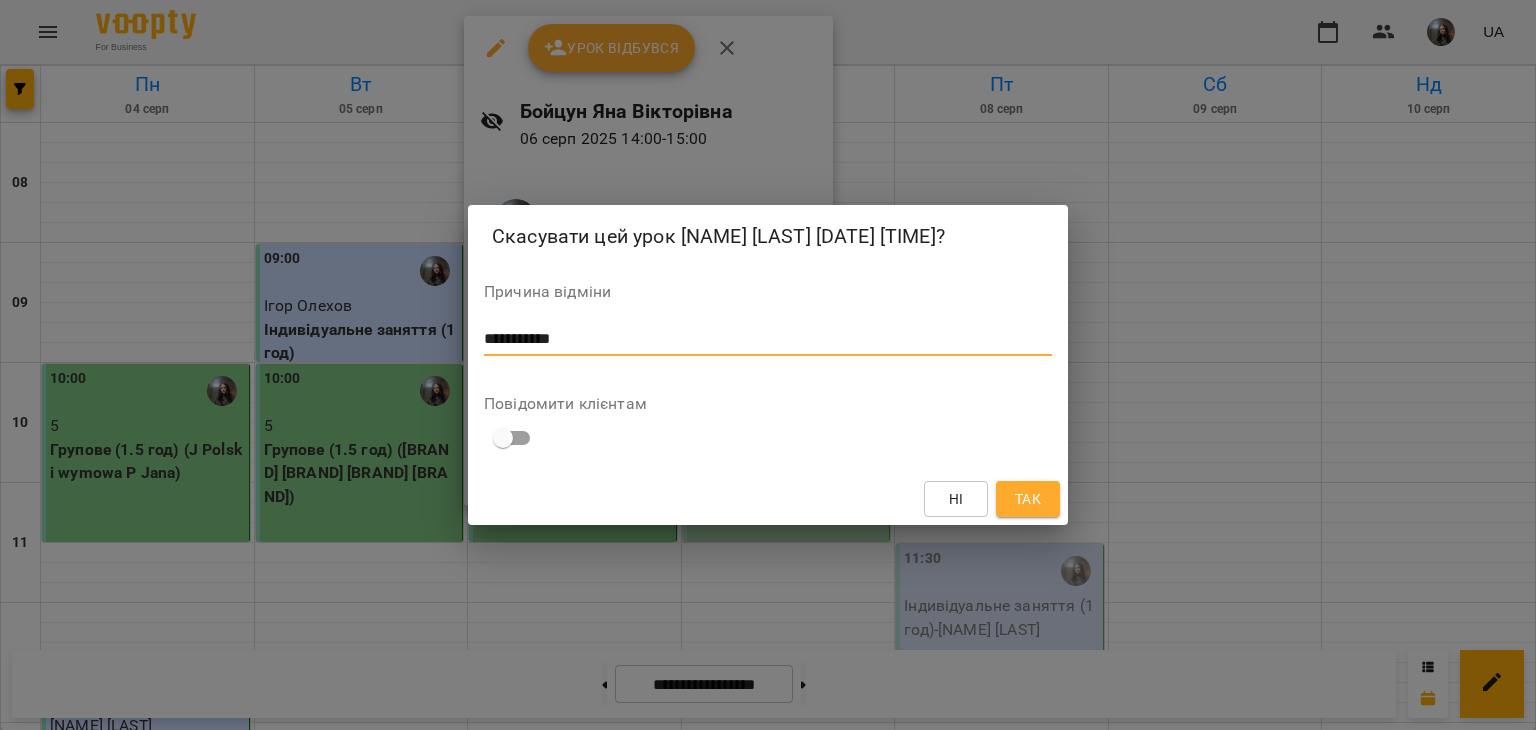 type on "**********" 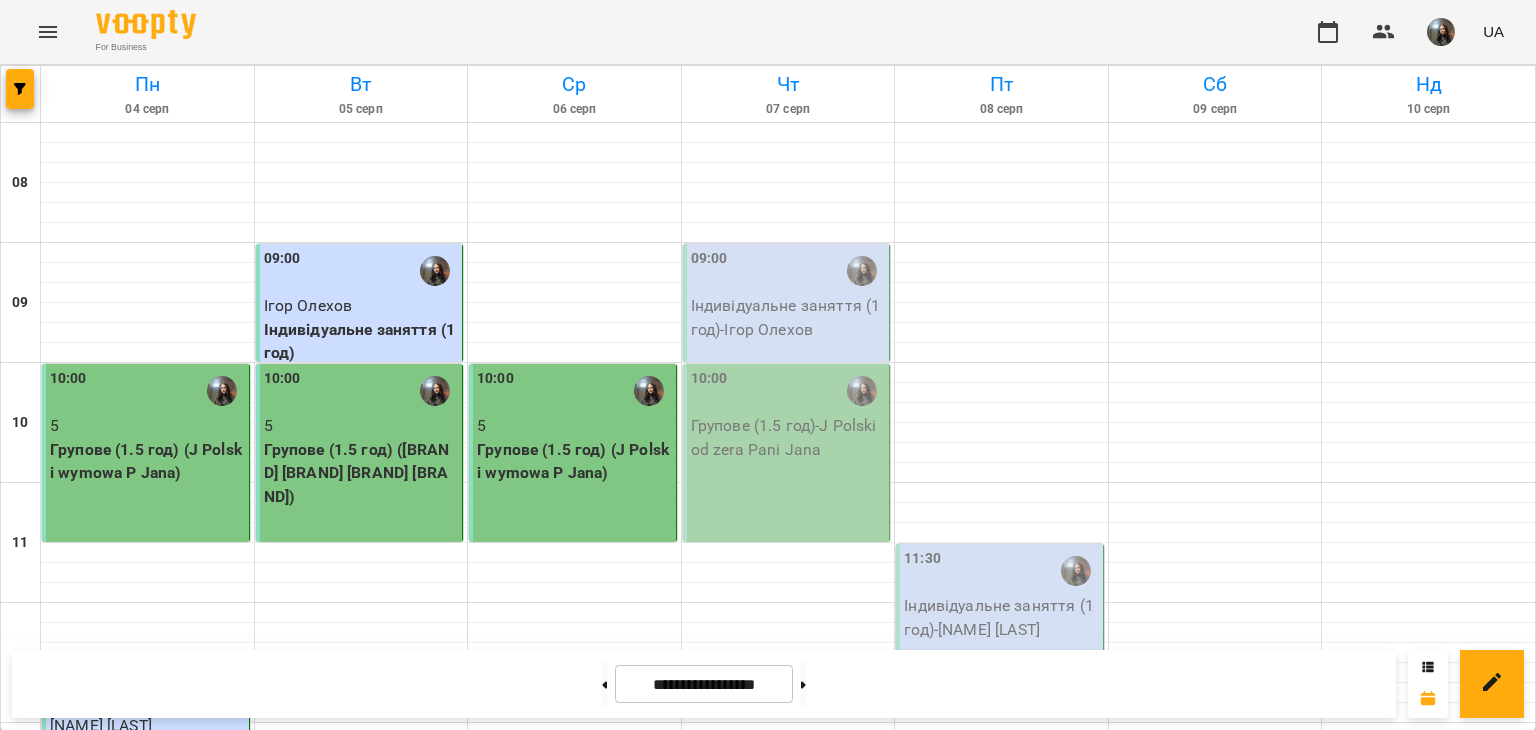 click on "Індивідуальне заняття (1 год) - [NAME] [LAST]" at bounding box center (574, 1037) 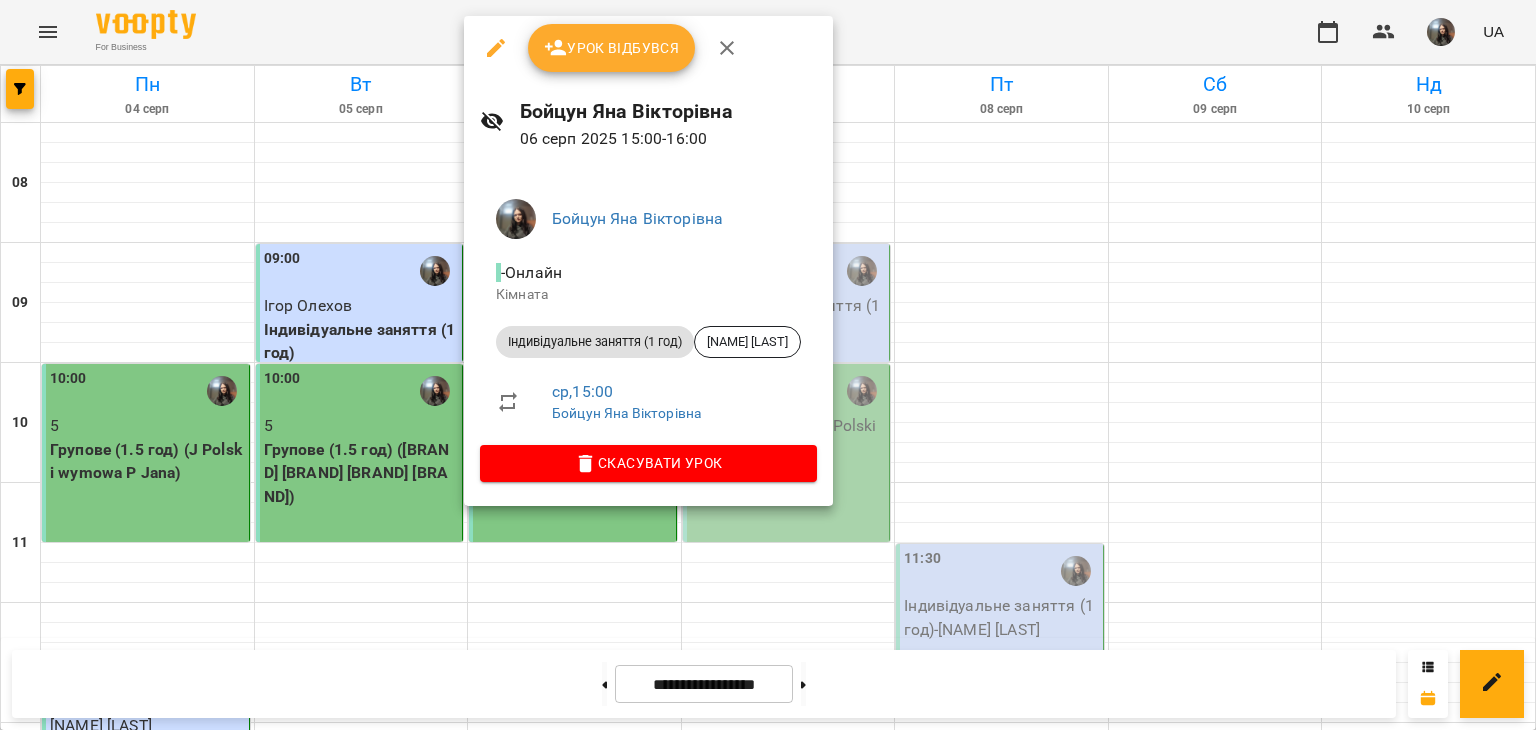 click on "Урок відбувся" at bounding box center (612, 48) 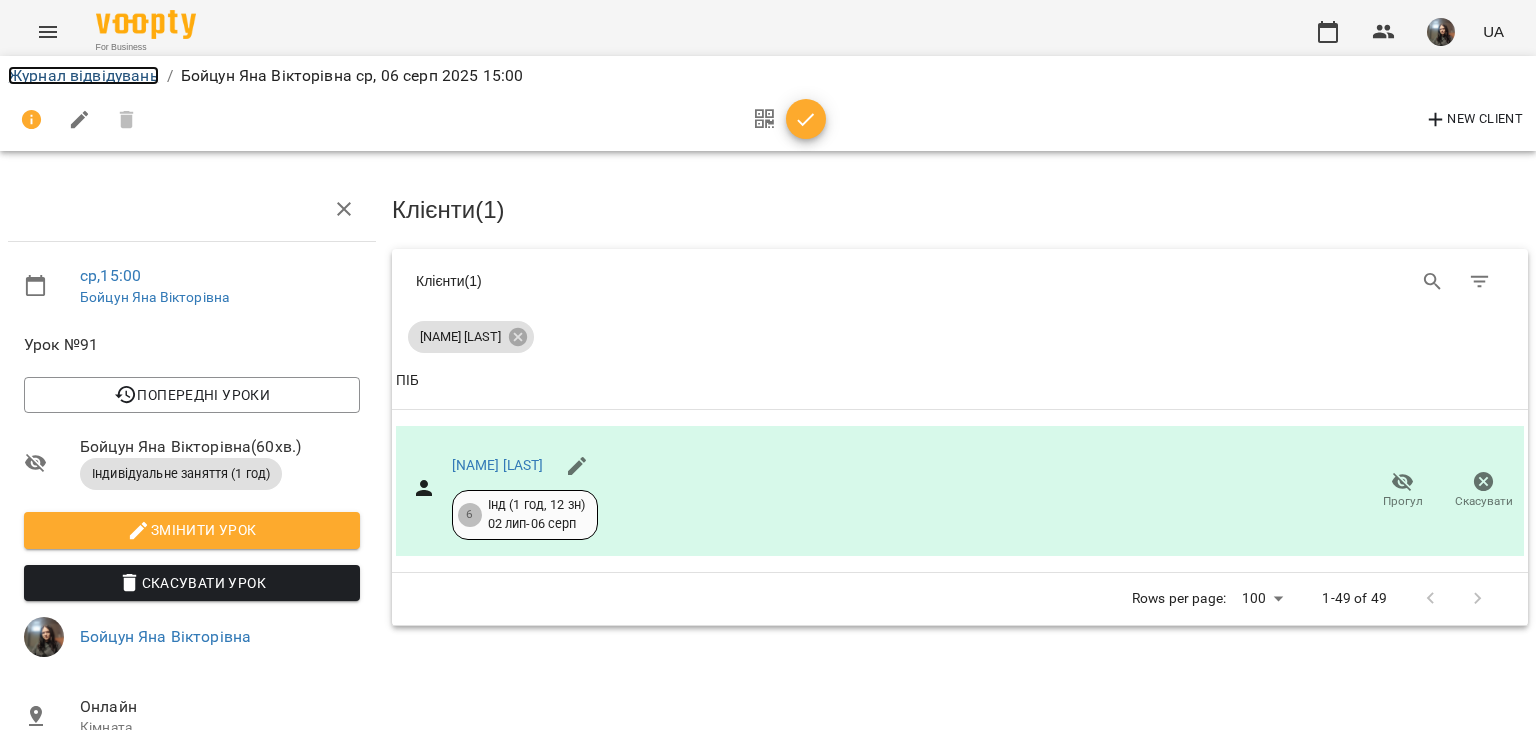 click on "Журнал відвідувань" at bounding box center [83, 75] 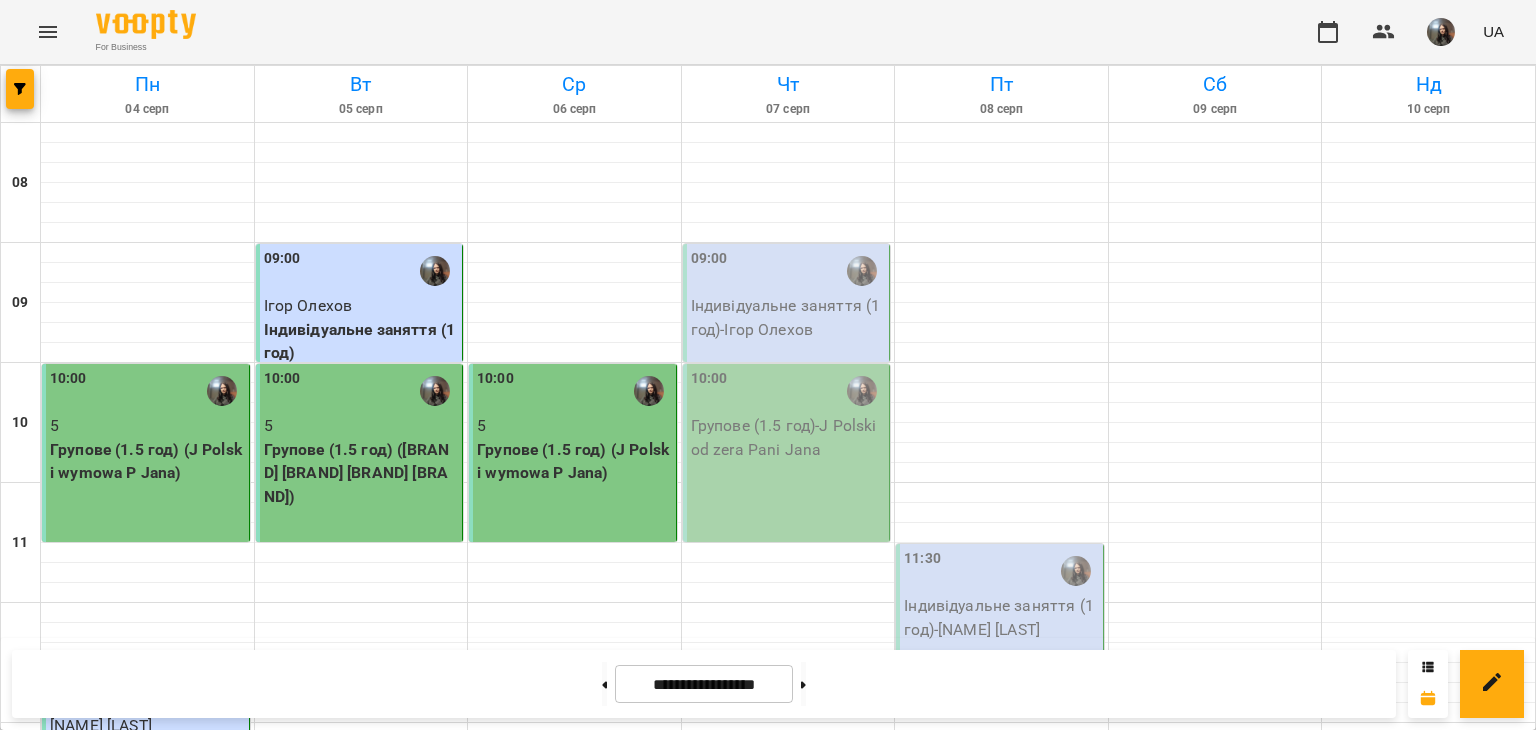 scroll, scrollTop: 900, scrollLeft: 0, axis: vertical 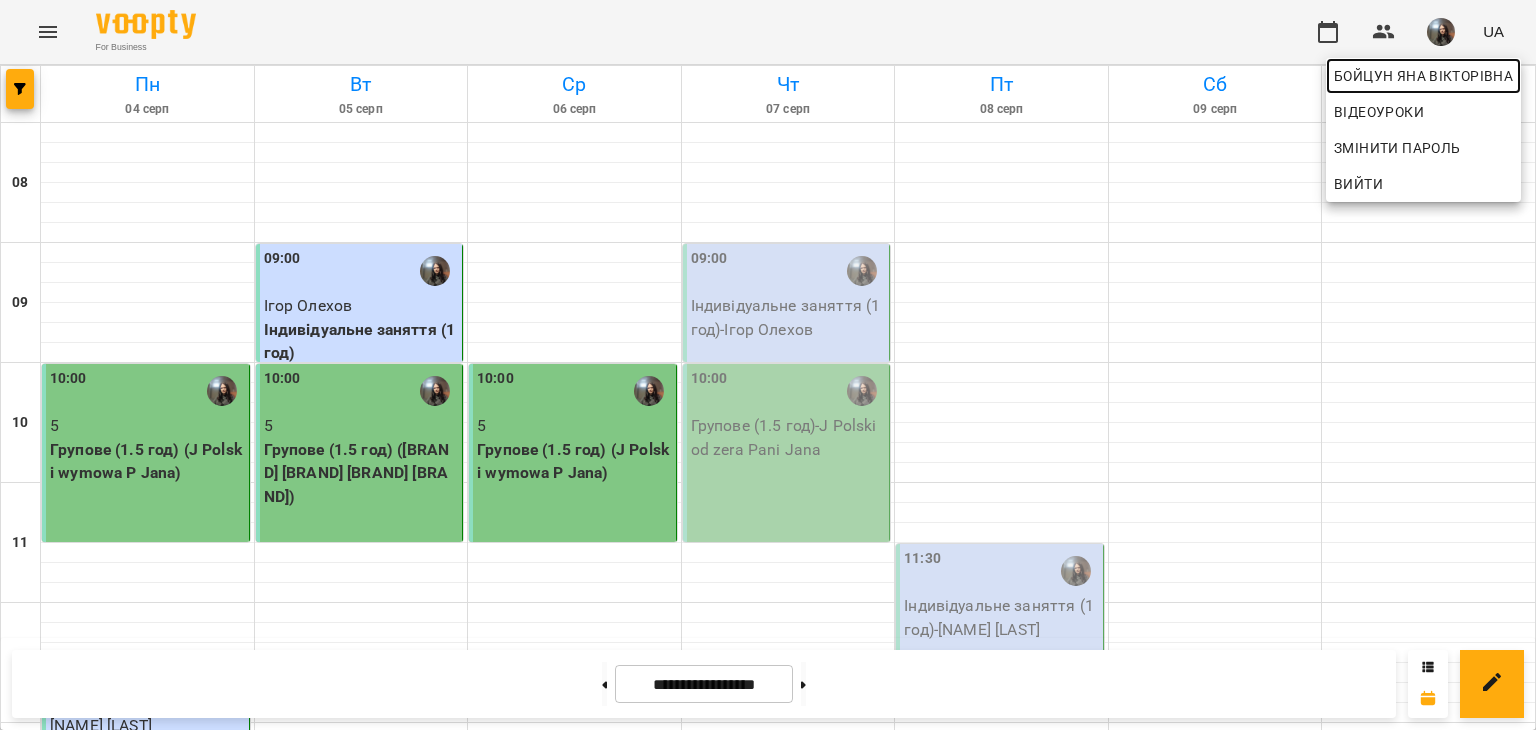 click on "Бойцун Яна Вікторівна" at bounding box center [1423, 76] 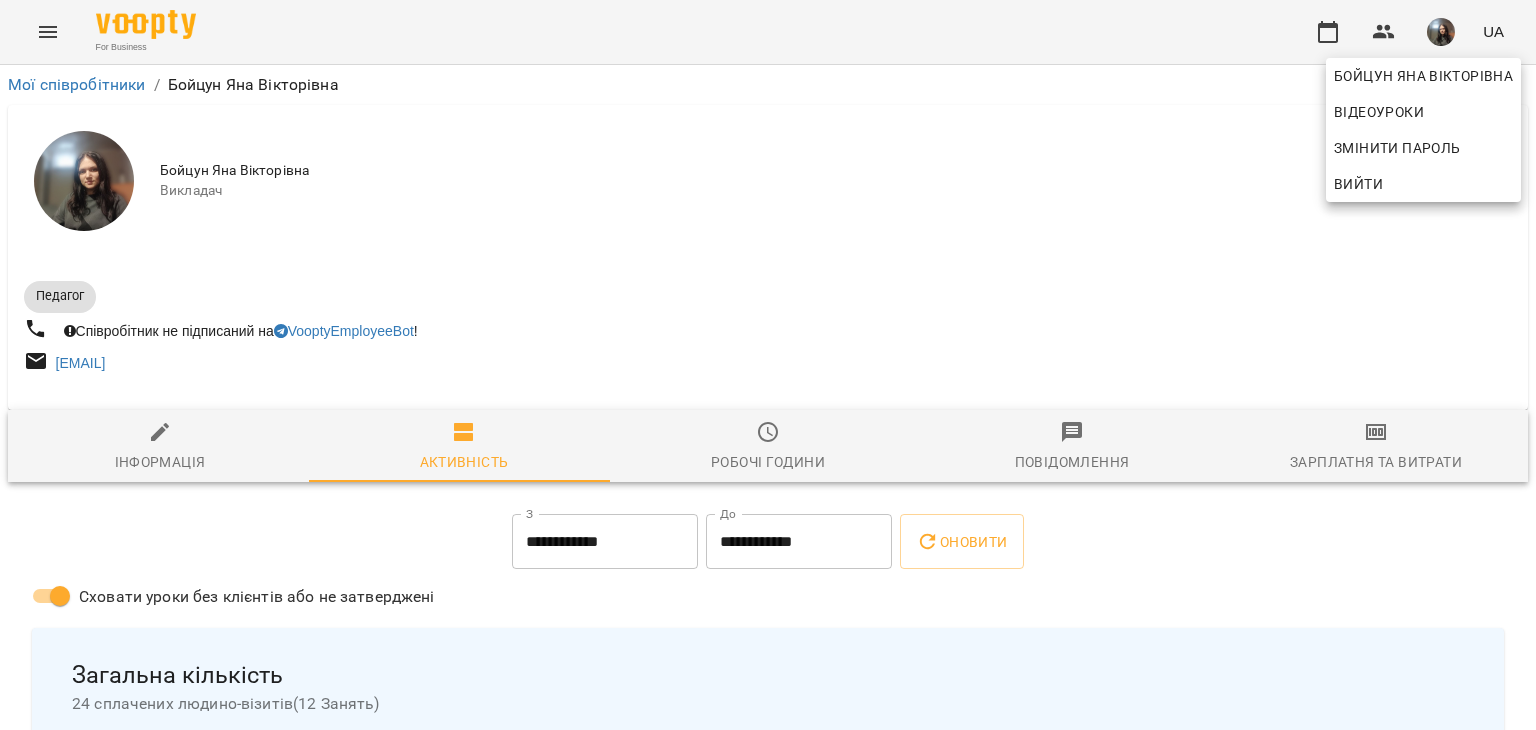 click at bounding box center (768, 365) 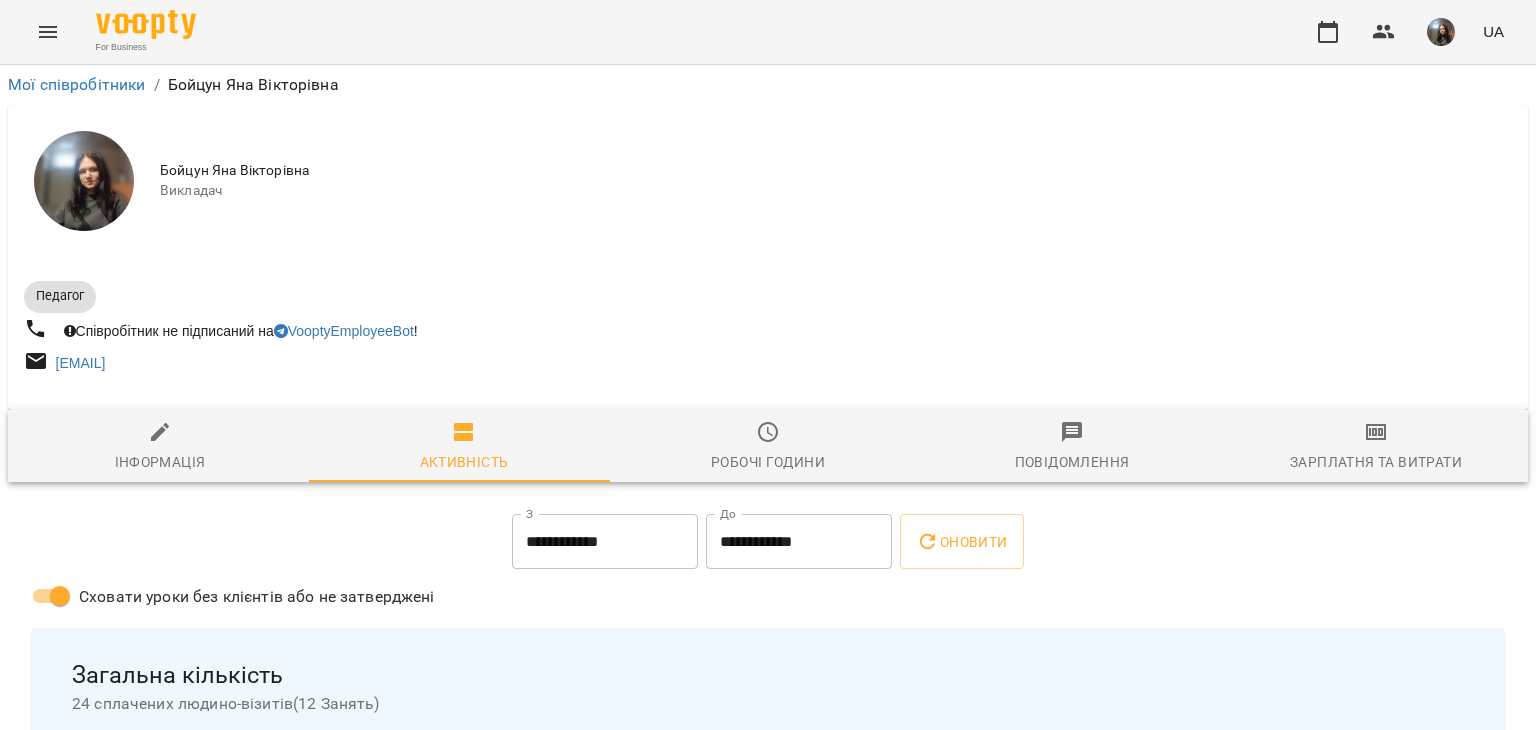 click 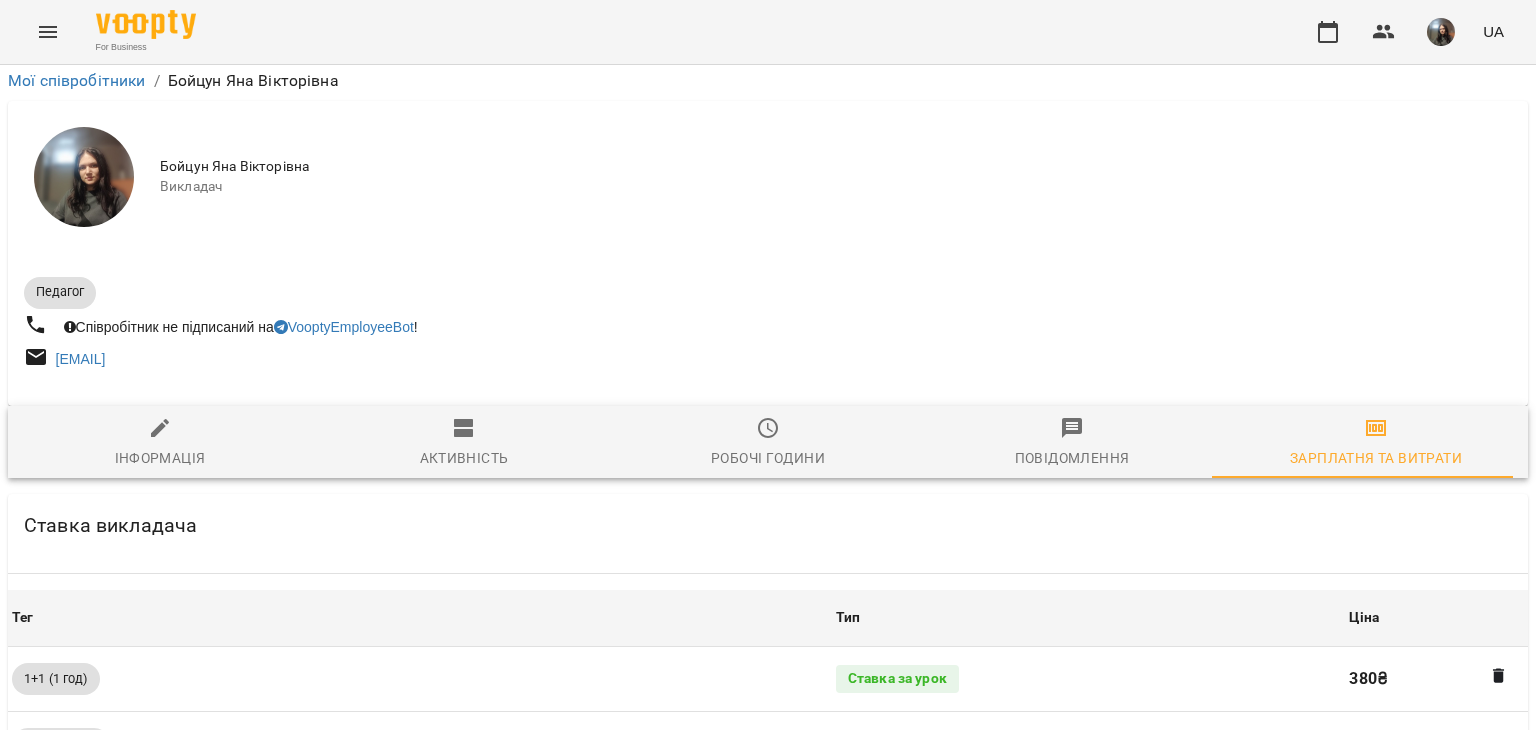 scroll, scrollTop: 707, scrollLeft: 0, axis: vertical 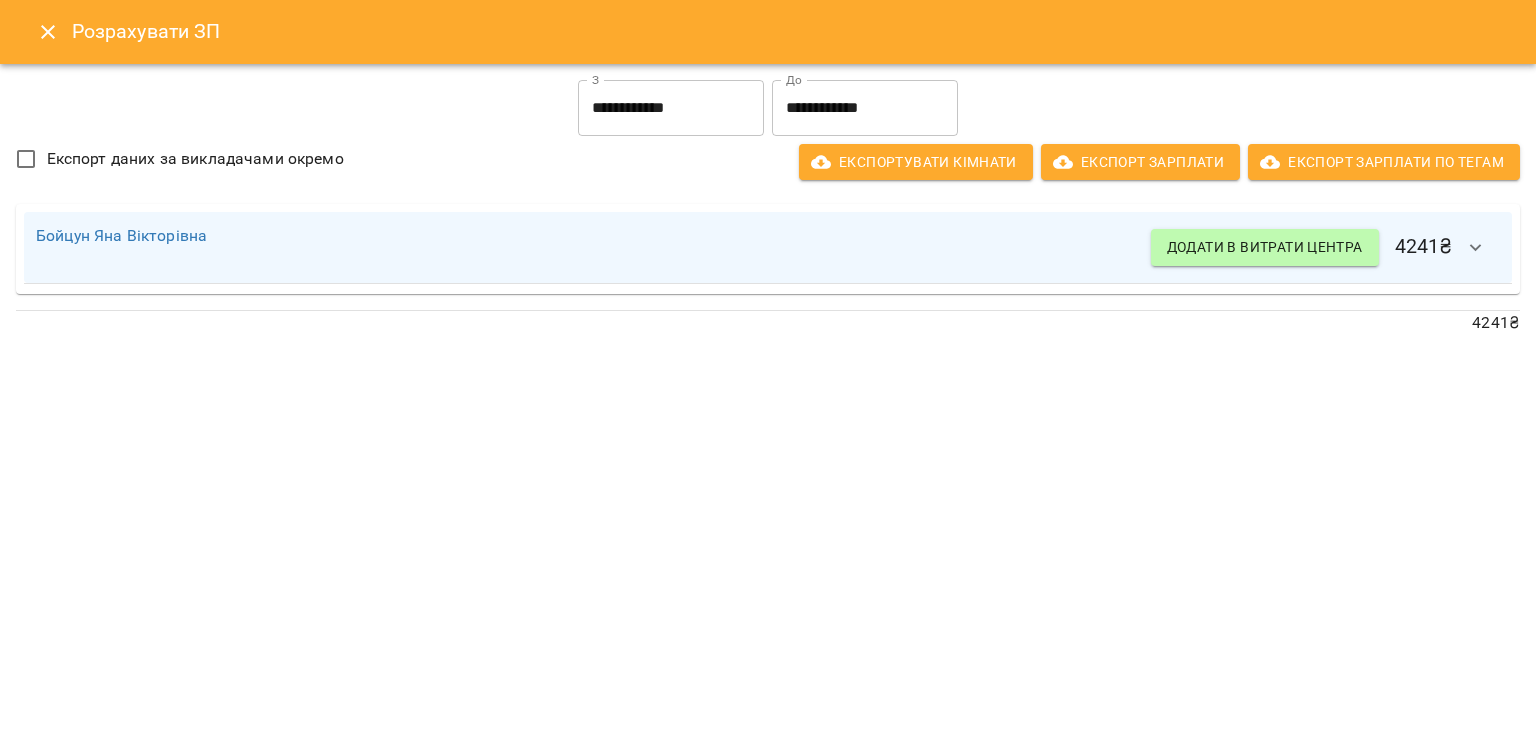 click at bounding box center [48, 32] 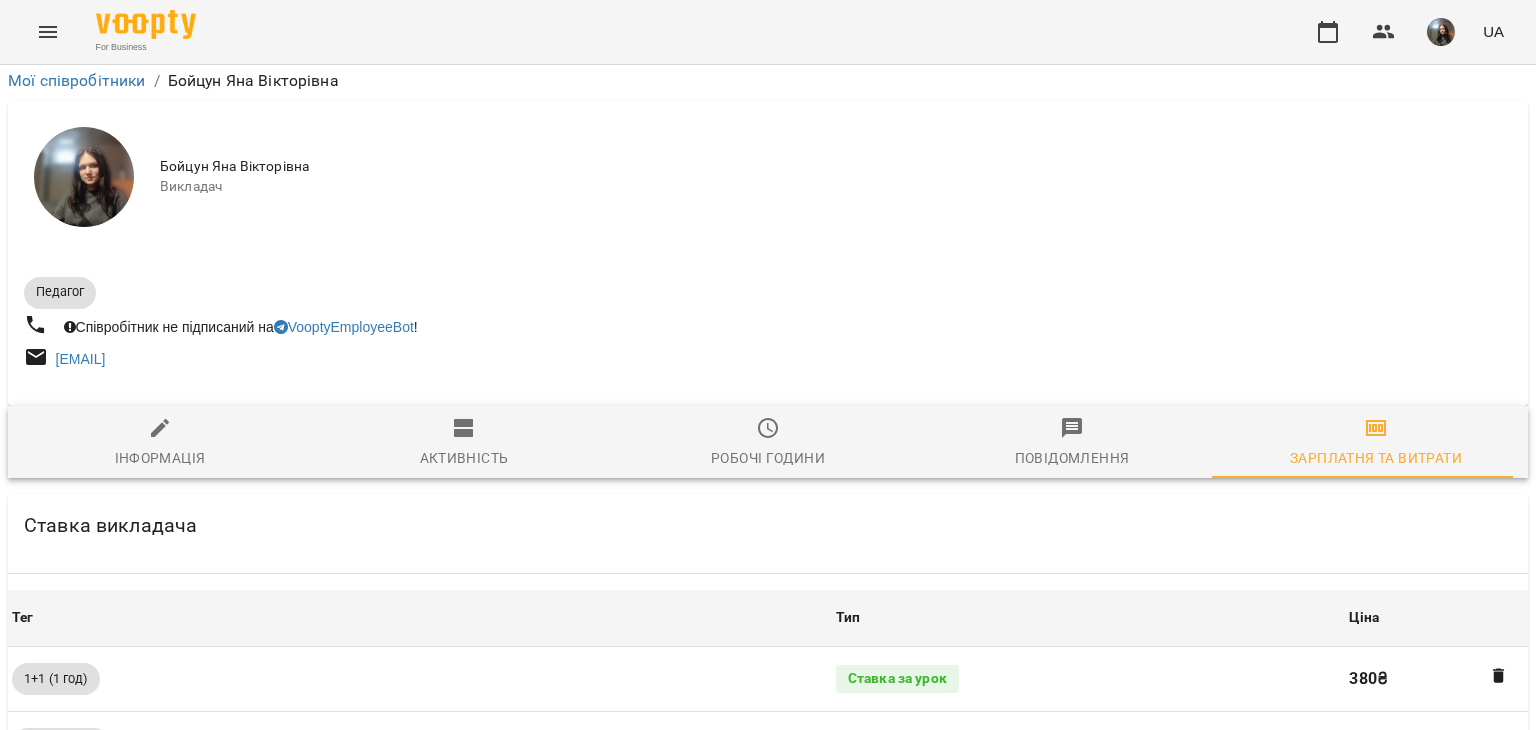 scroll, scrollTop: 0, scrollLeft: 0, axis: both 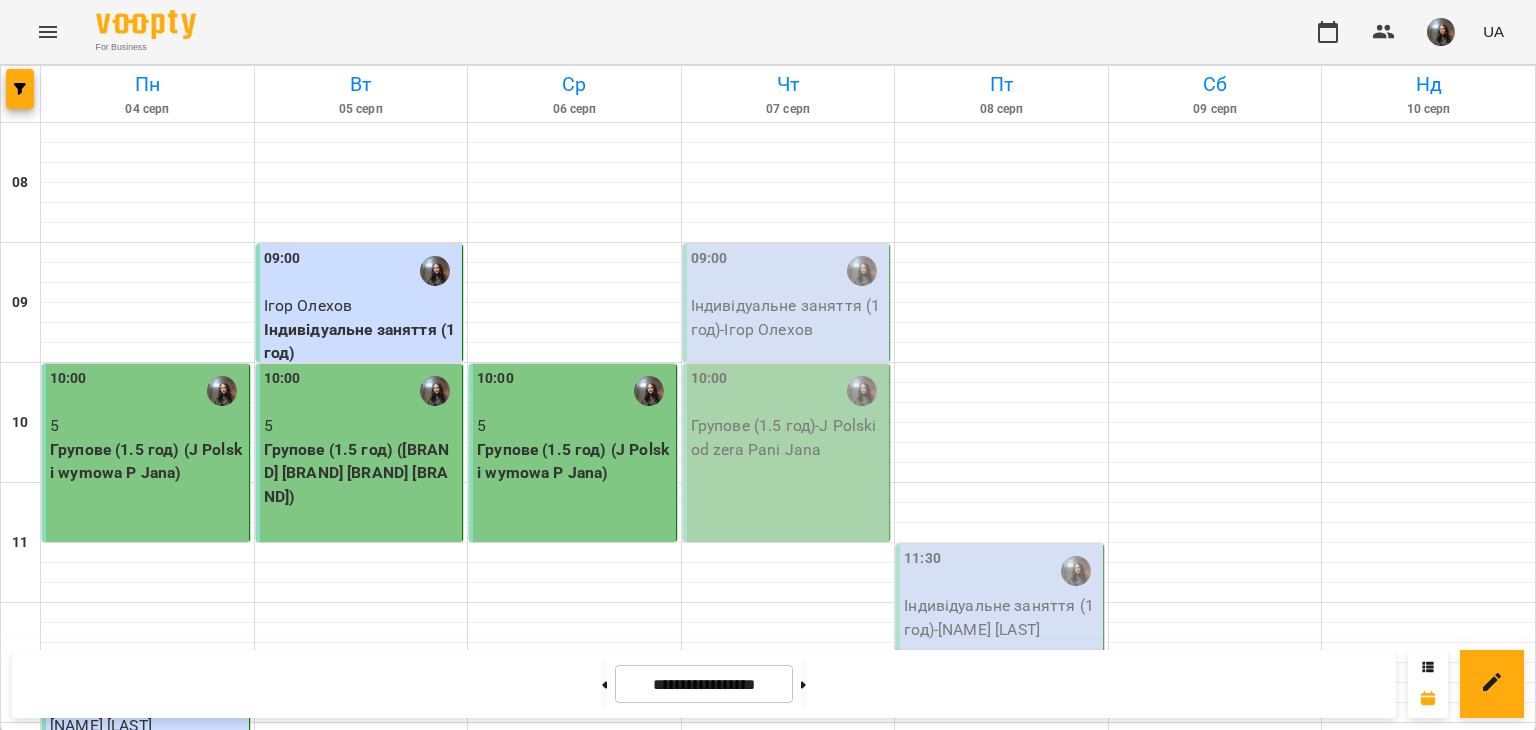 click on "11:30" at bounding box center (1001, 571) 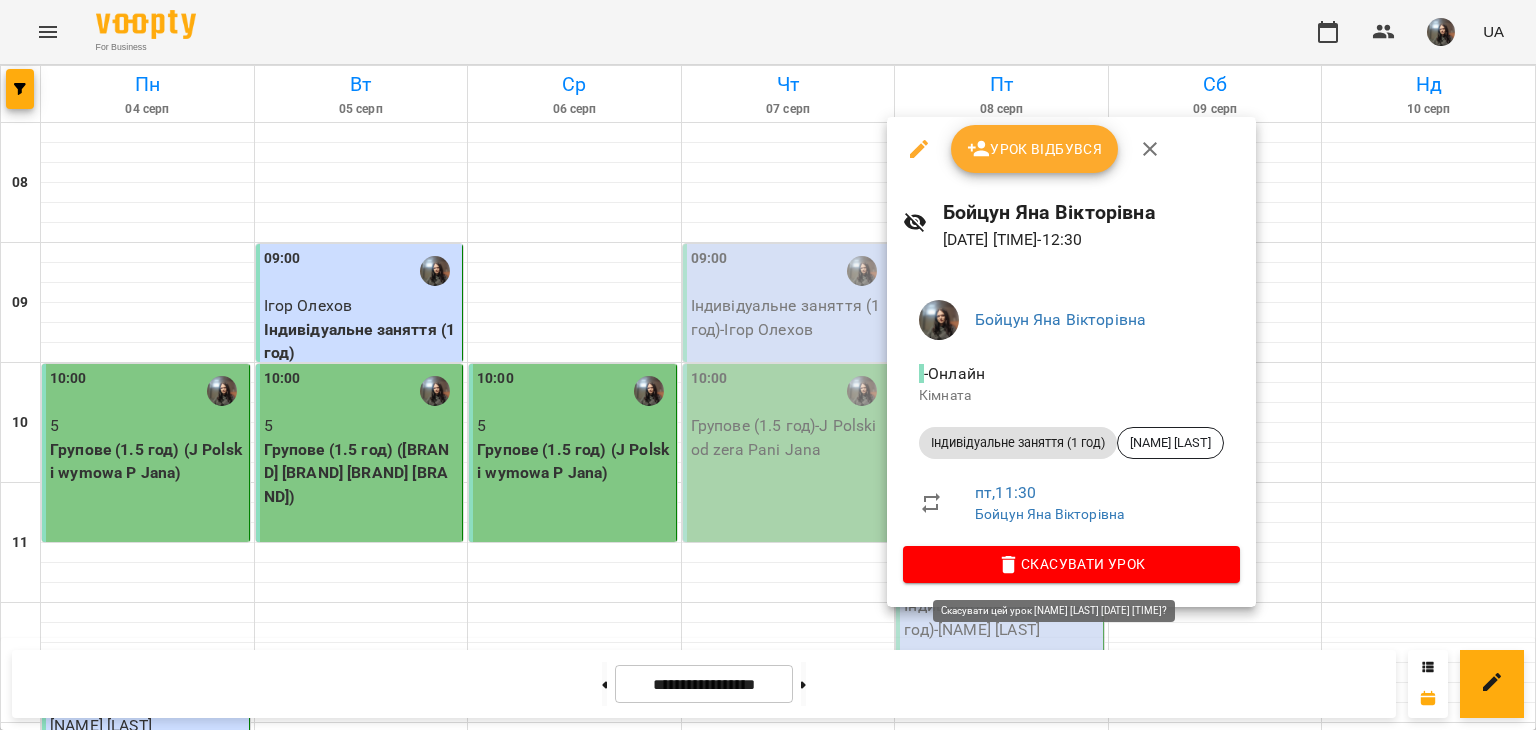click on "Скасувати Урок" at bounding box center (1071, 564) 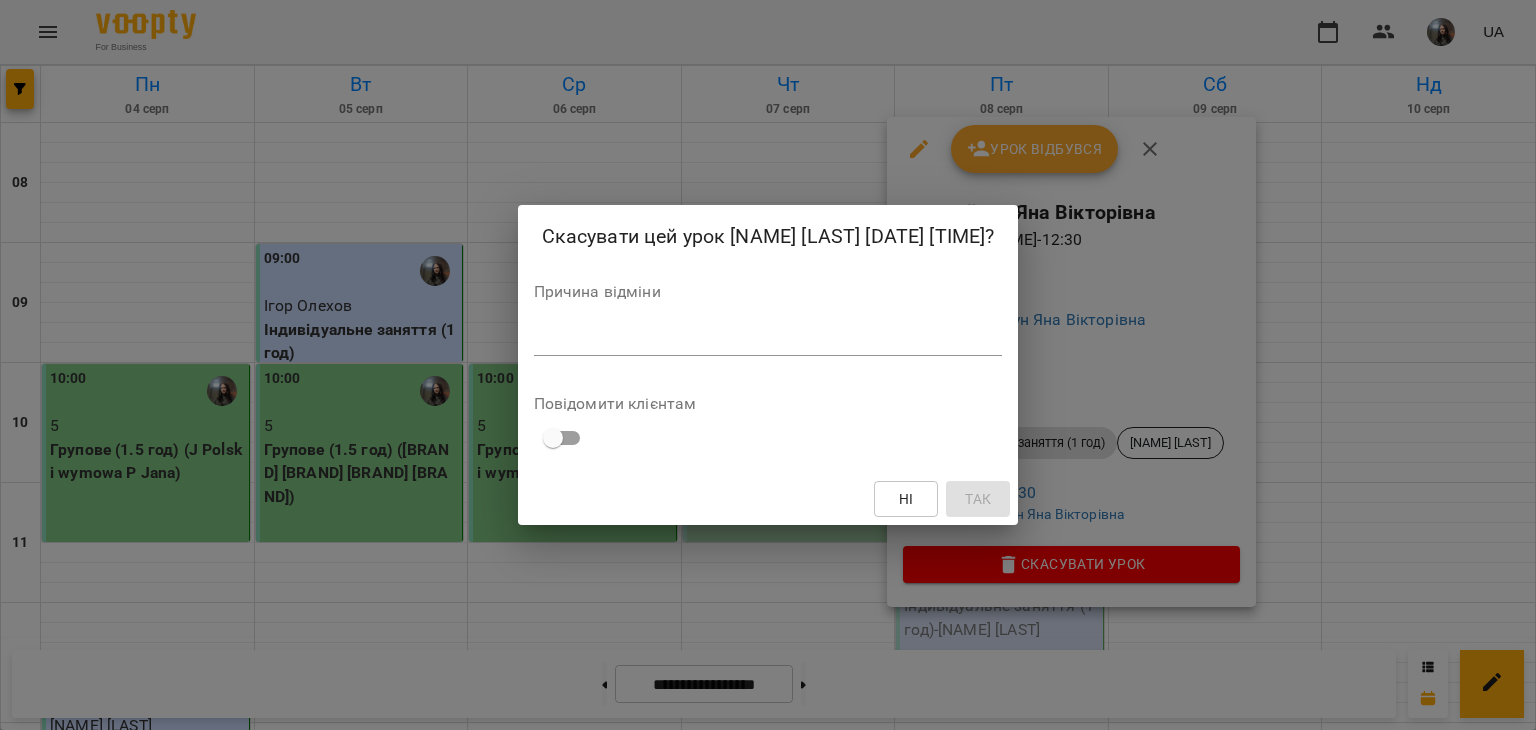 click on "*" at bounding box center [768, 340] 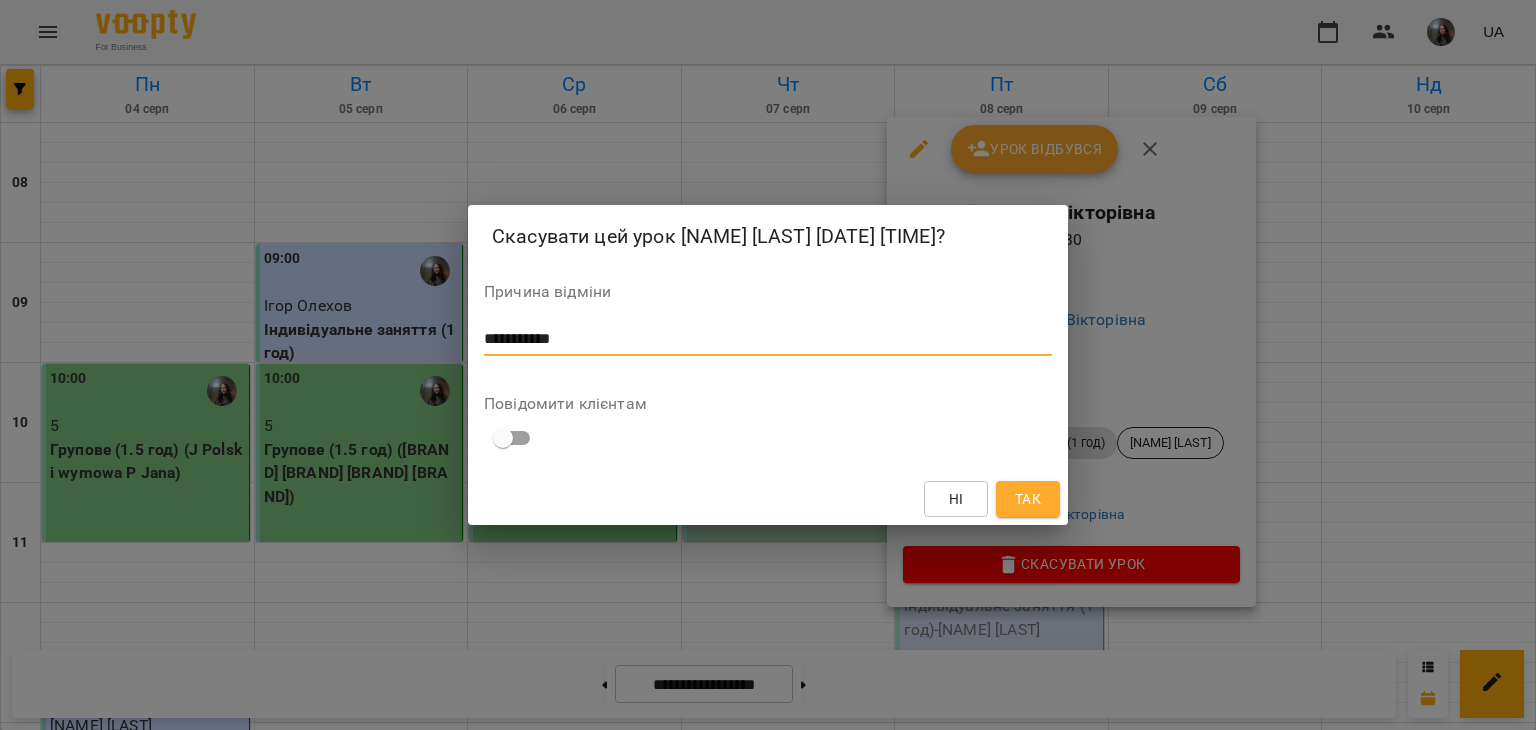 type on "**********" 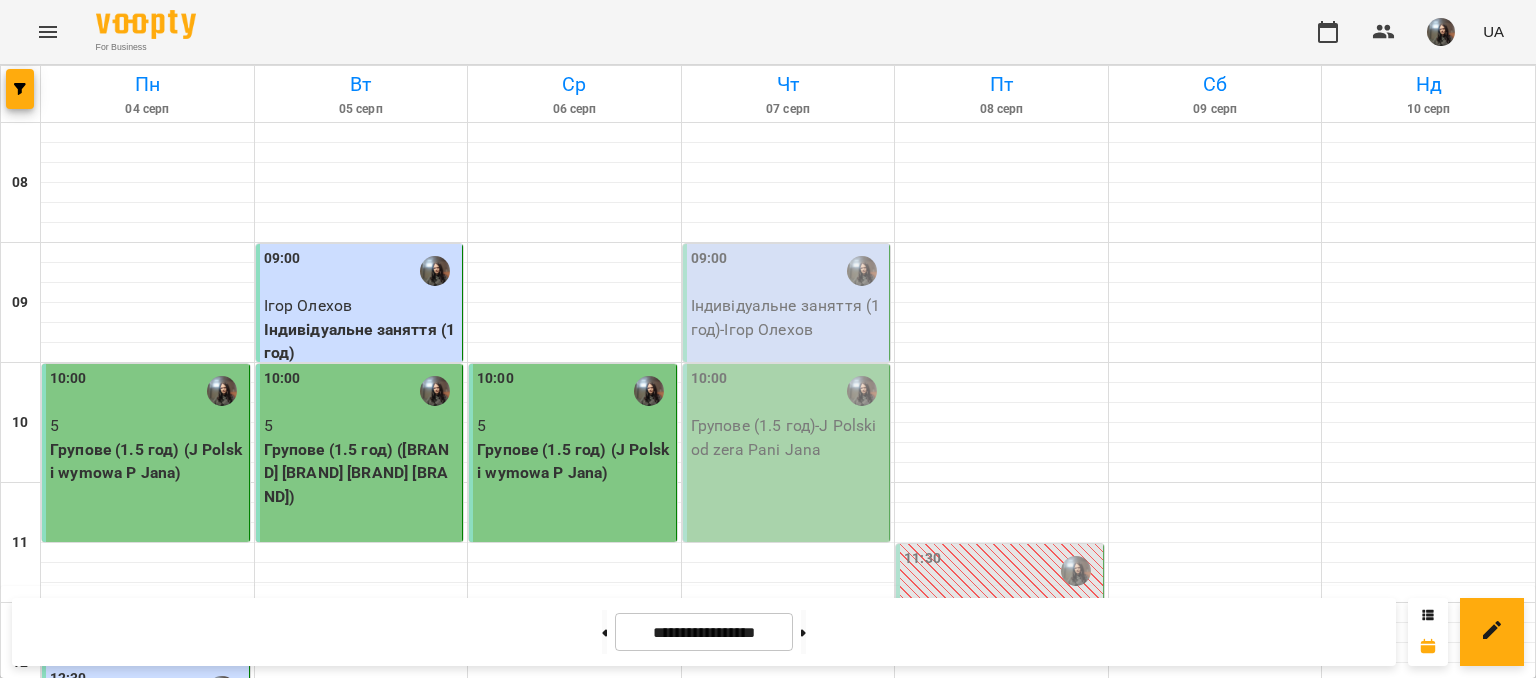 click at bounding box center [1441, 32] 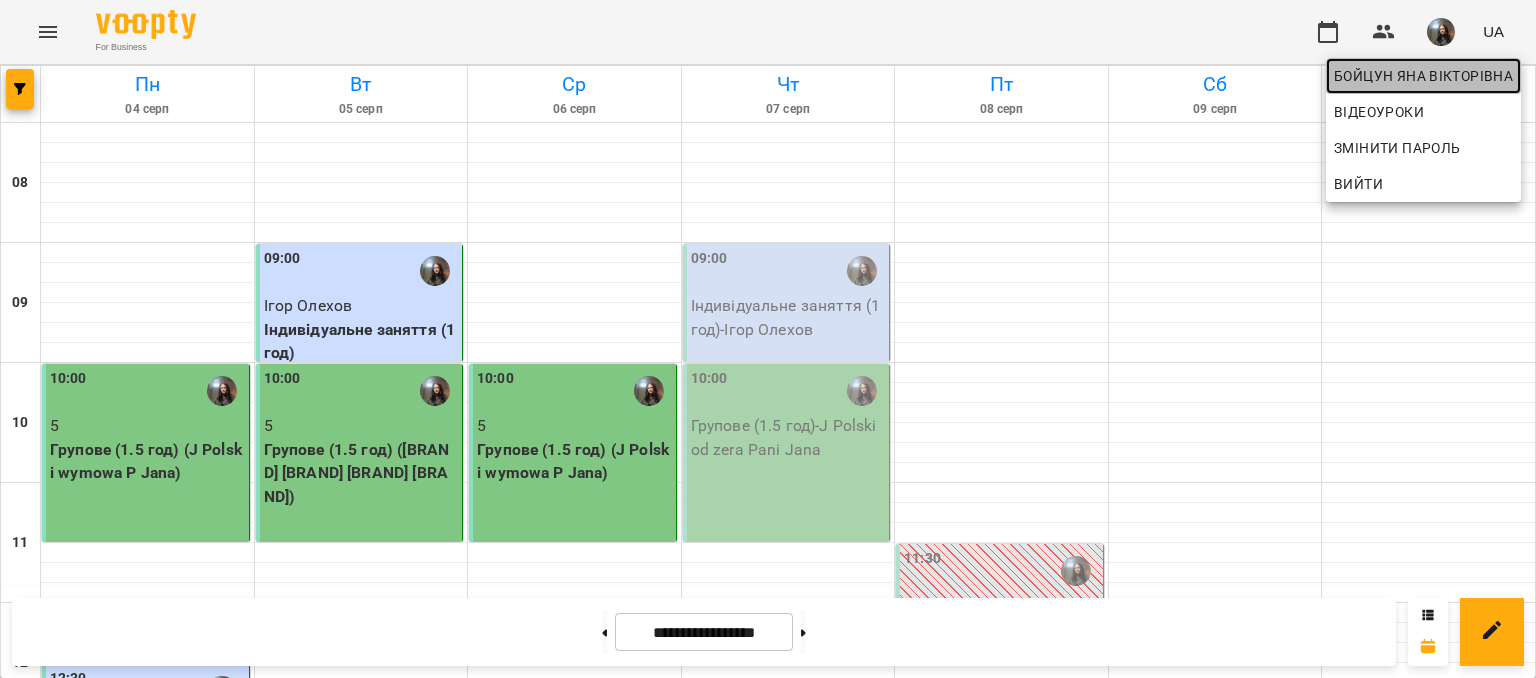 click on "Бойцун Яна Вікторівна" at bounding box center (1423, 76) 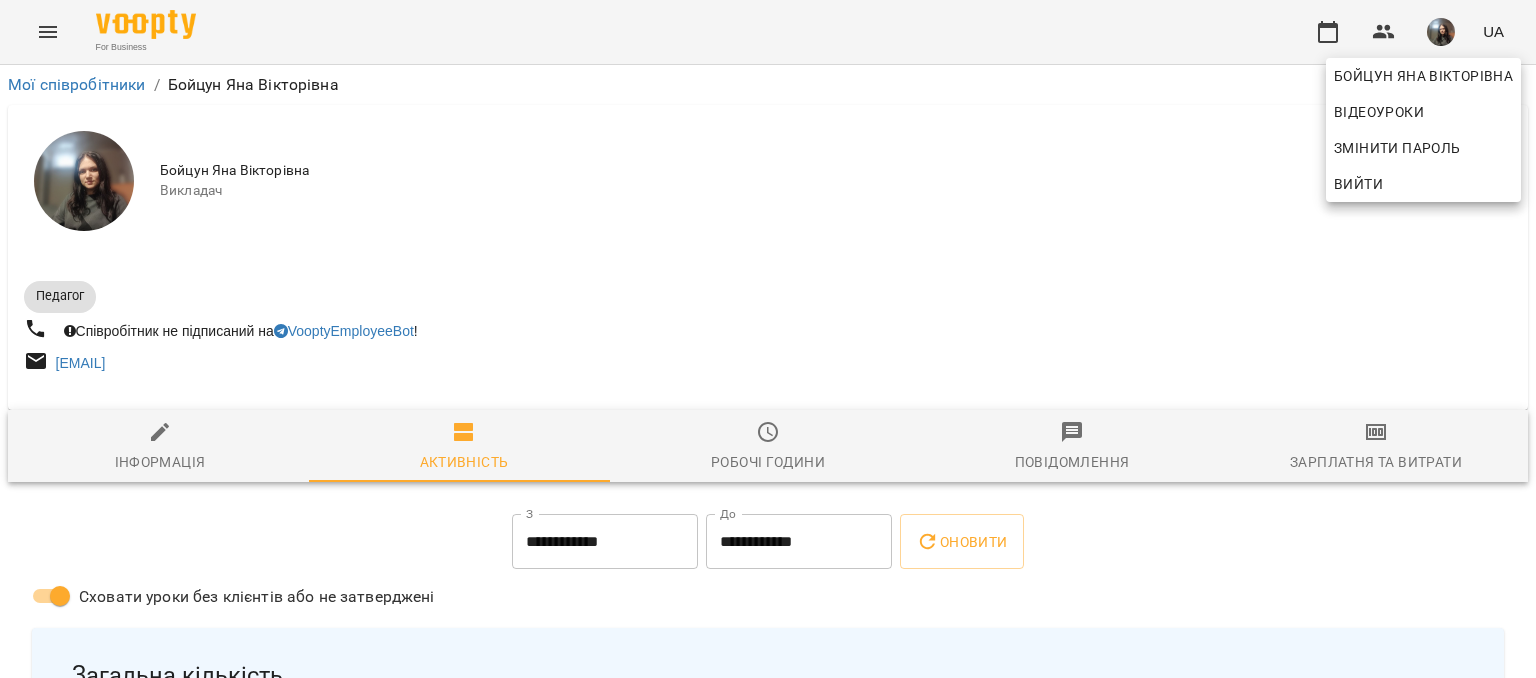 click at bounding box center [768, 339] 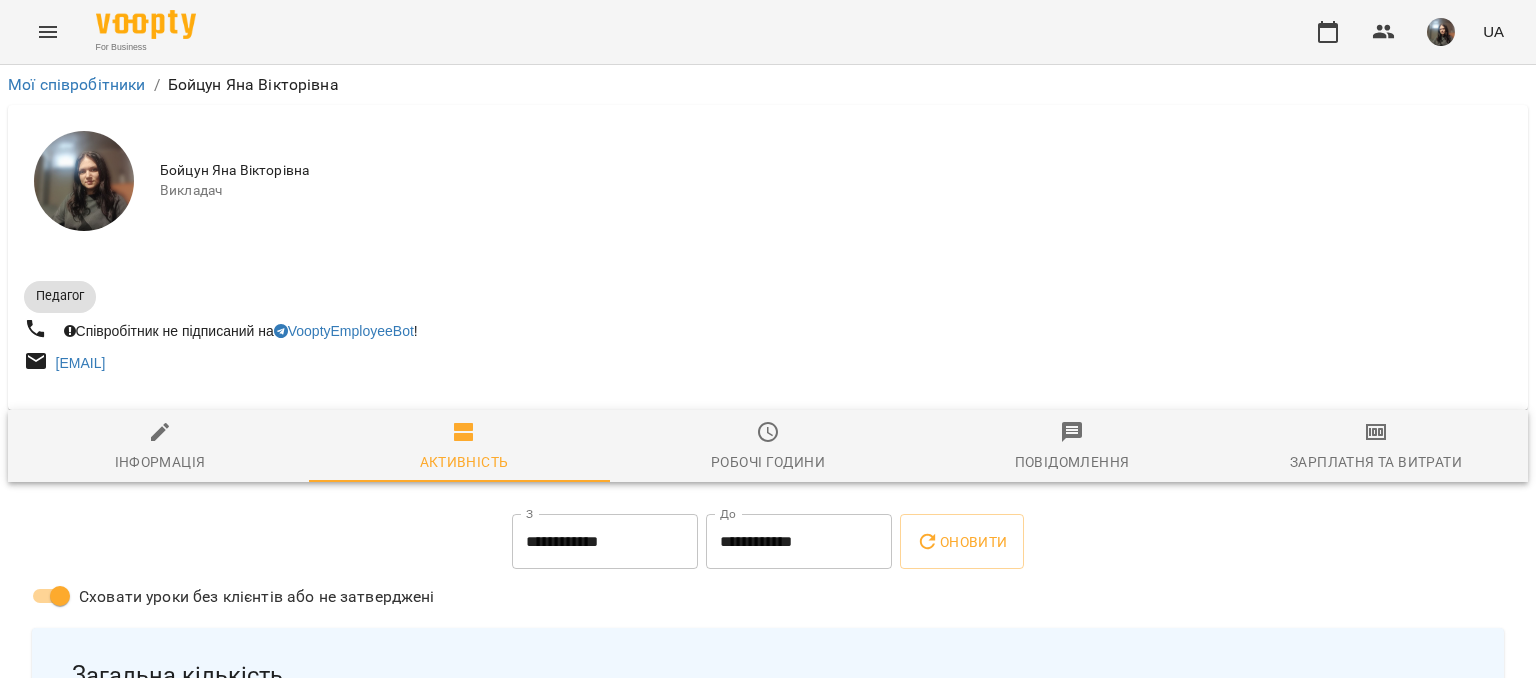 click on "Зарплатня та Витрати" at bounding box center [1376, 462] 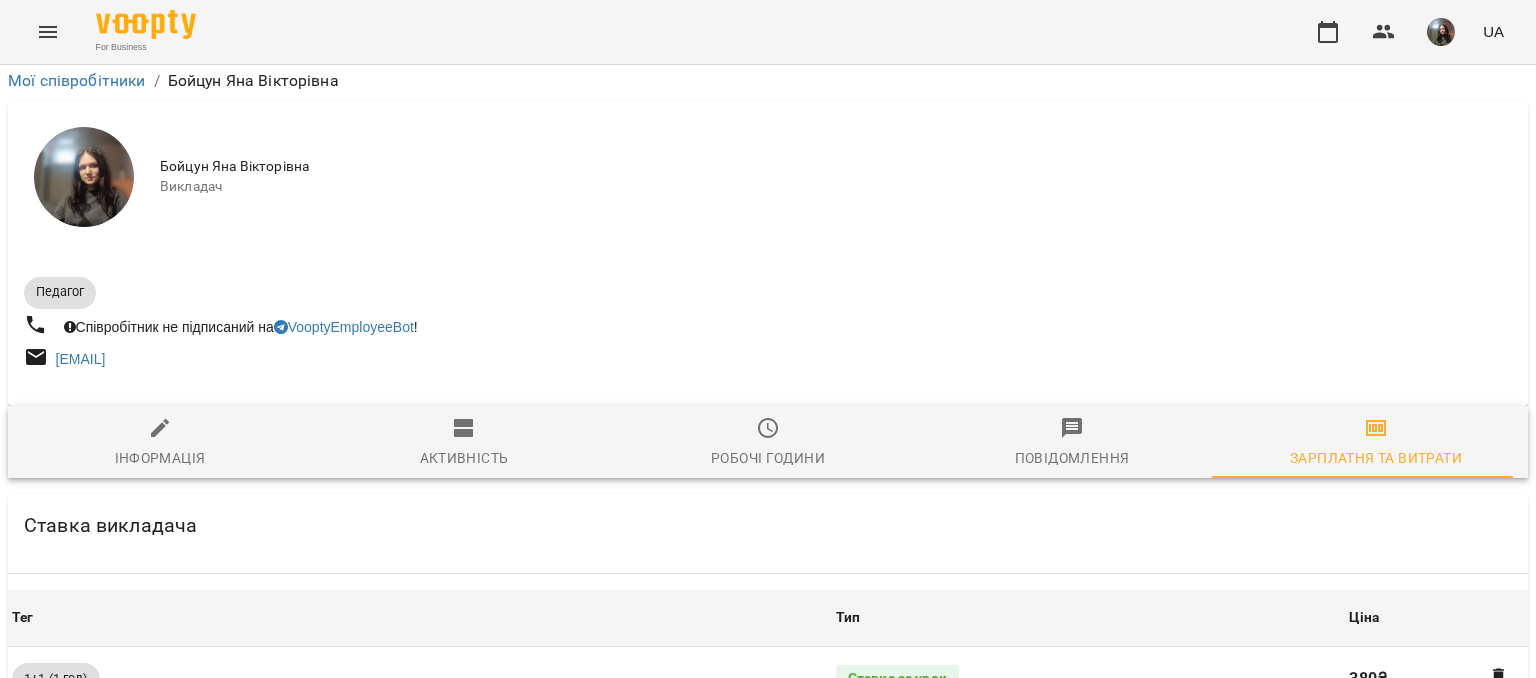 scroll, scrollTop: 759, scrollLeft: 0, axis: vertical 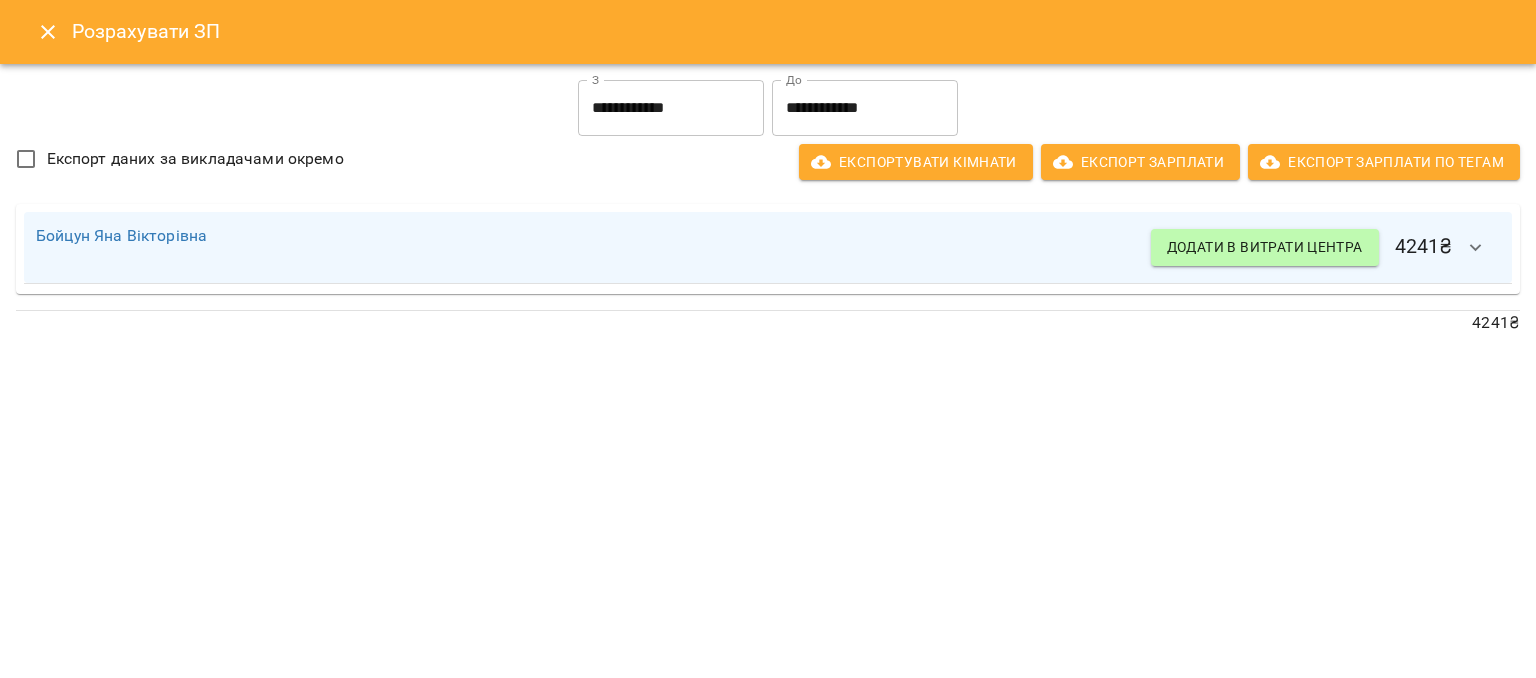 click 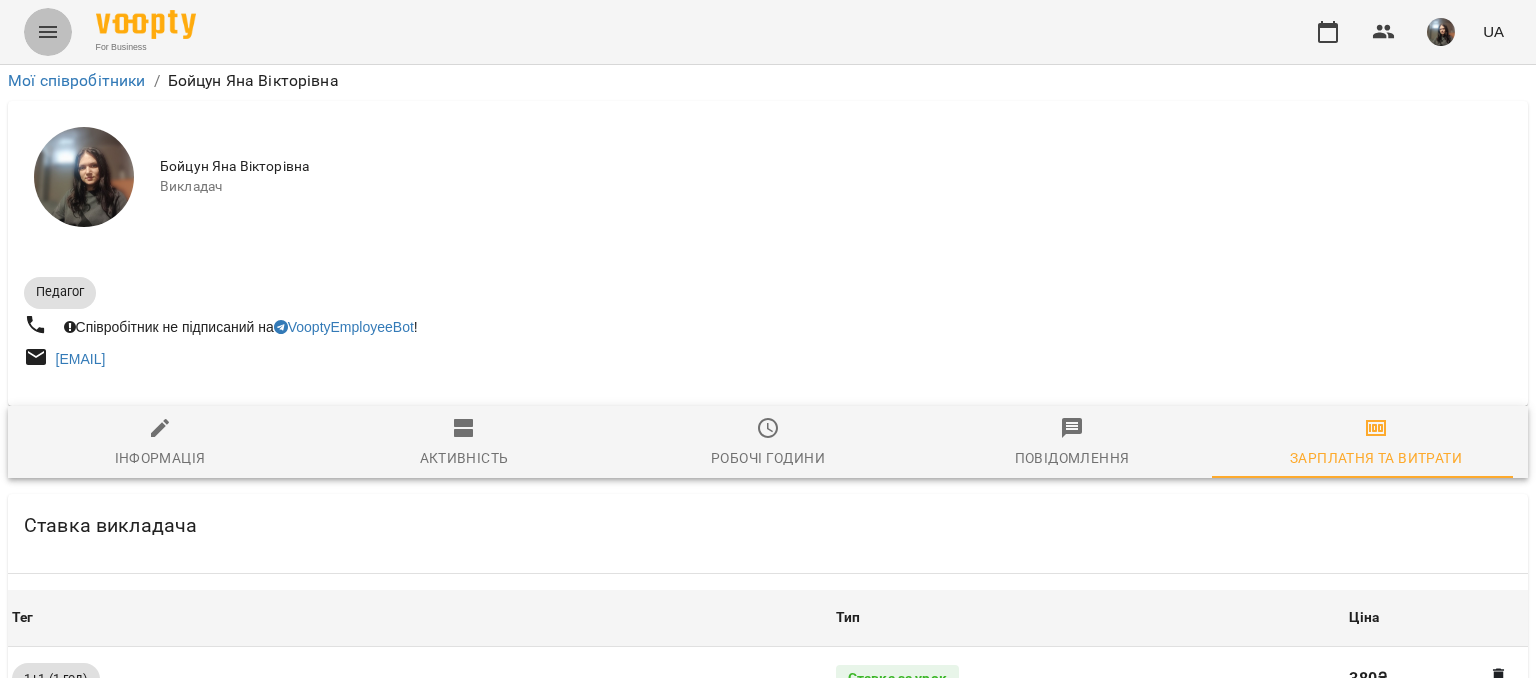 click 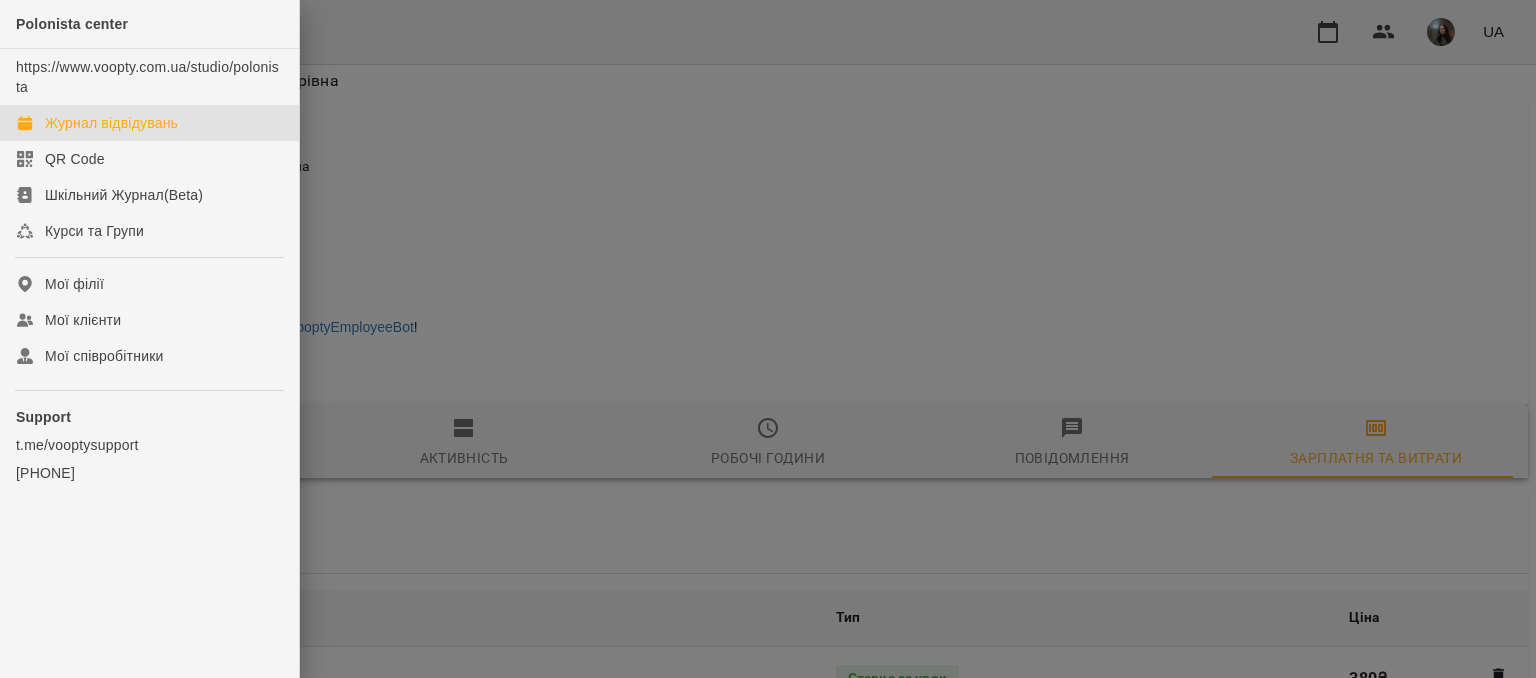 click on "Журнал відвідувань" at bounding box center (111, 123) 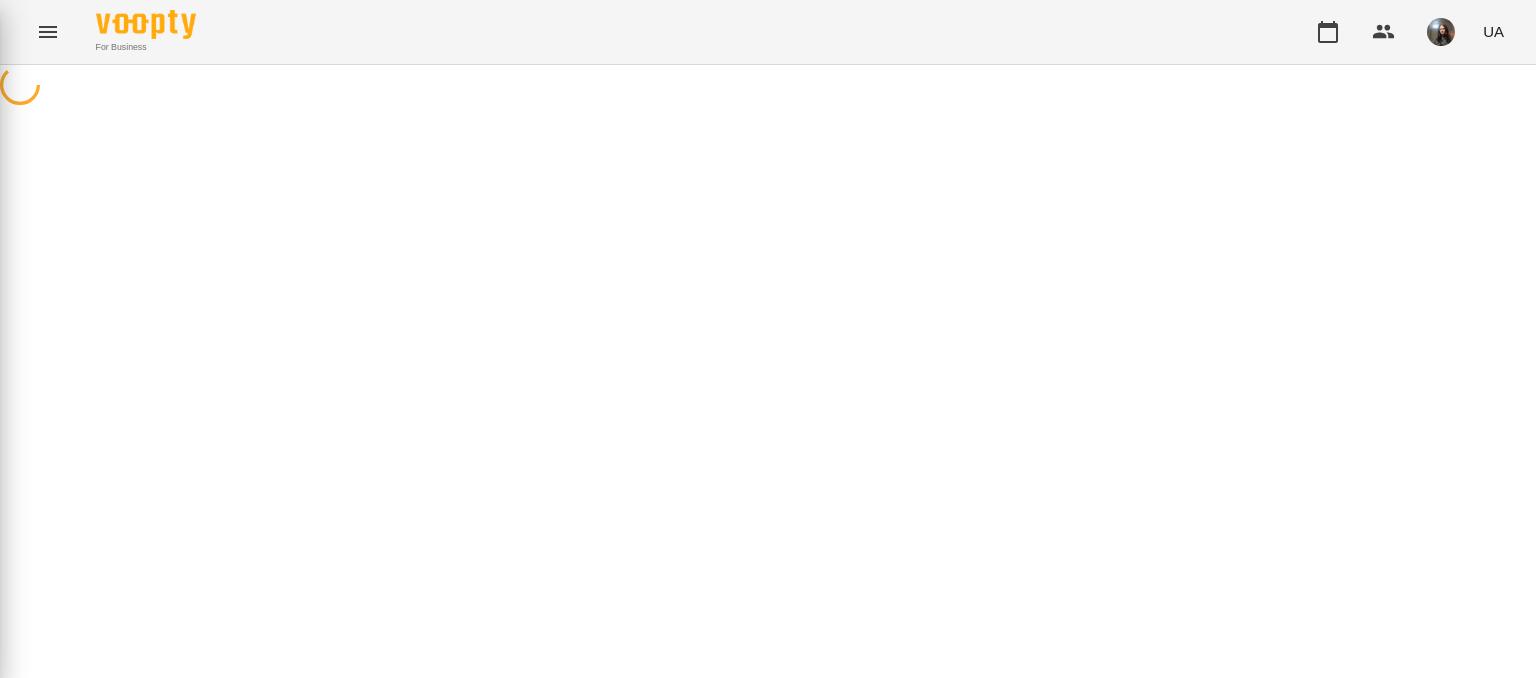 scroll, scrollTop: 0, scrollLeft: 0, axis: both 